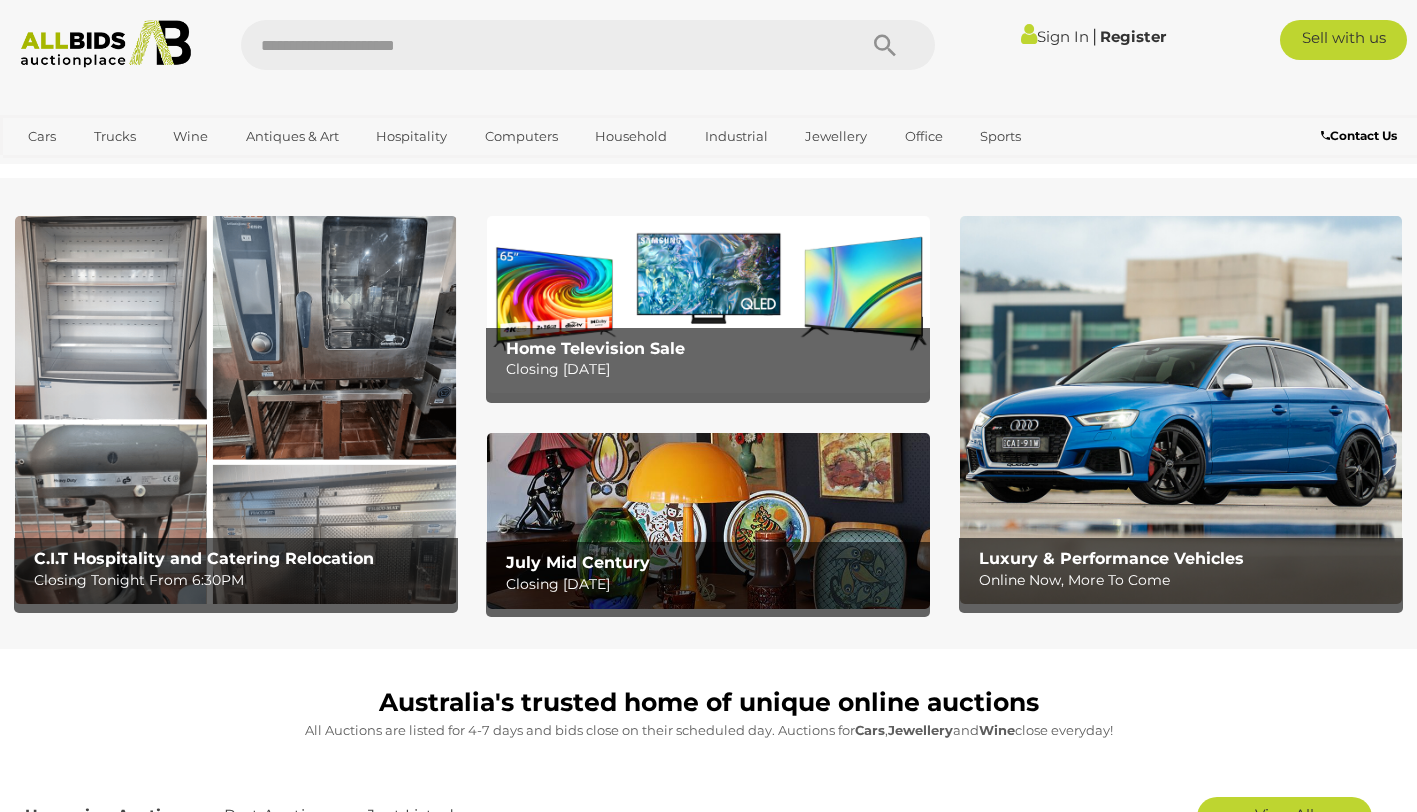 scroll, scrollTop: 0, scrollLeft: 0, axis: both 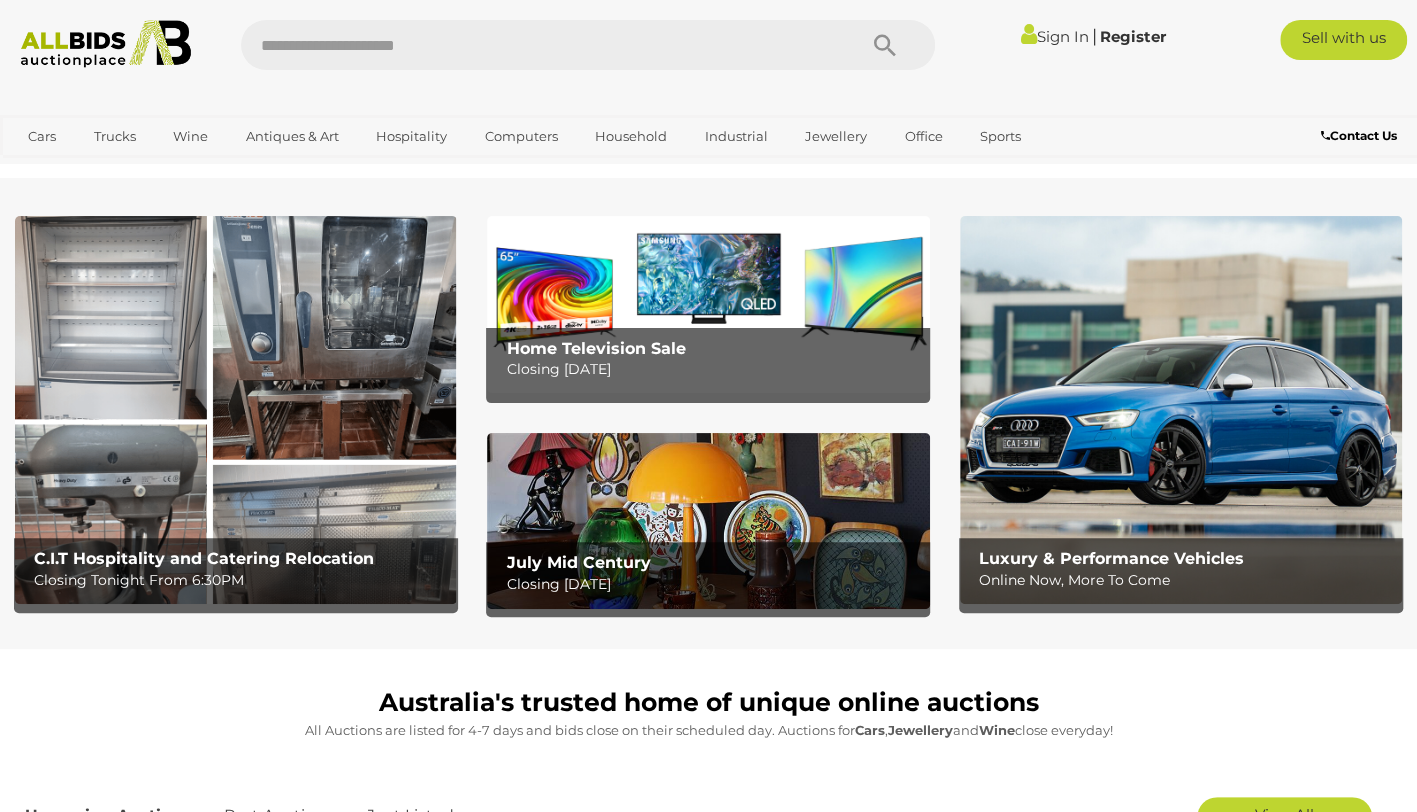 click on "Sign In" at bounding box center [1055, 36] 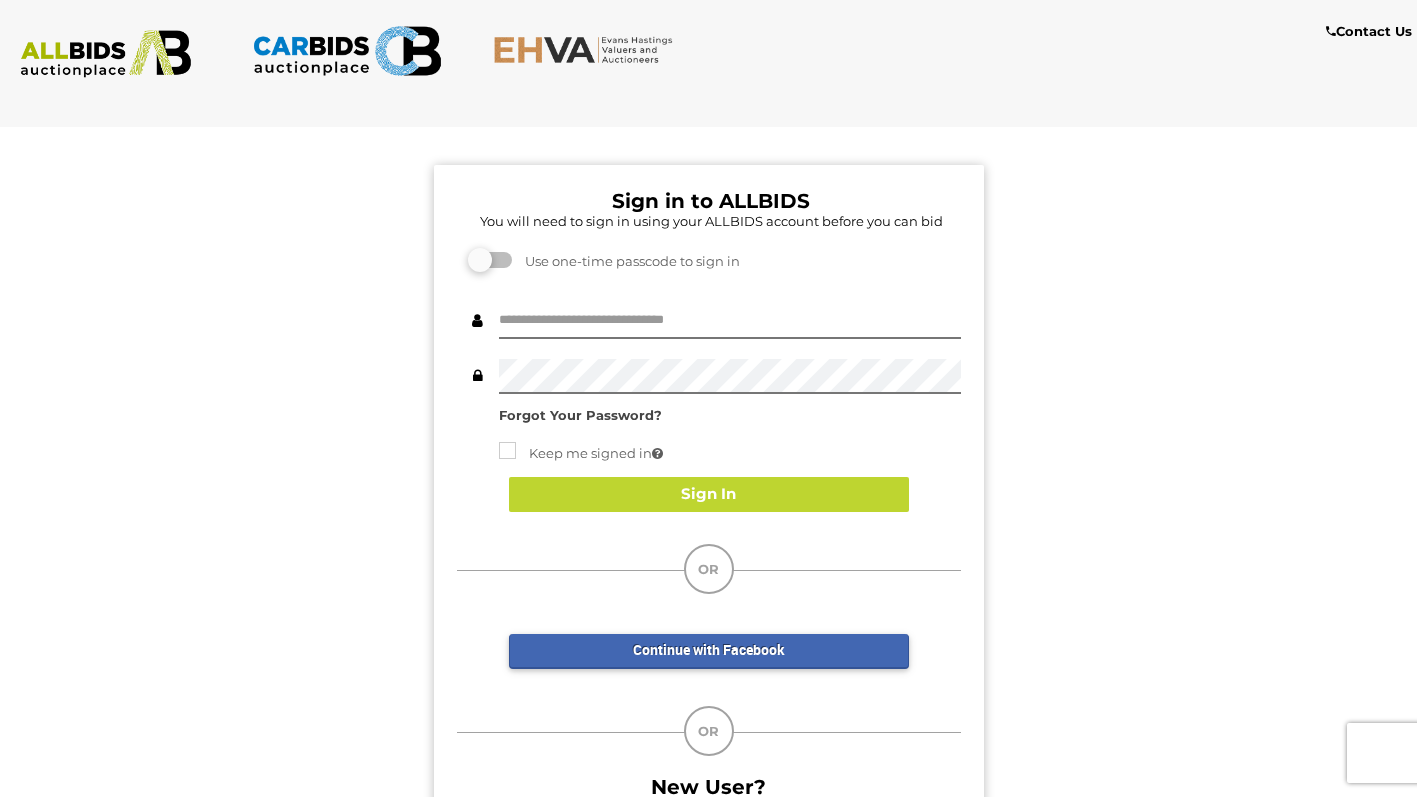 scroll, scrollTop: 0, scrollLeft: 0, axis: both 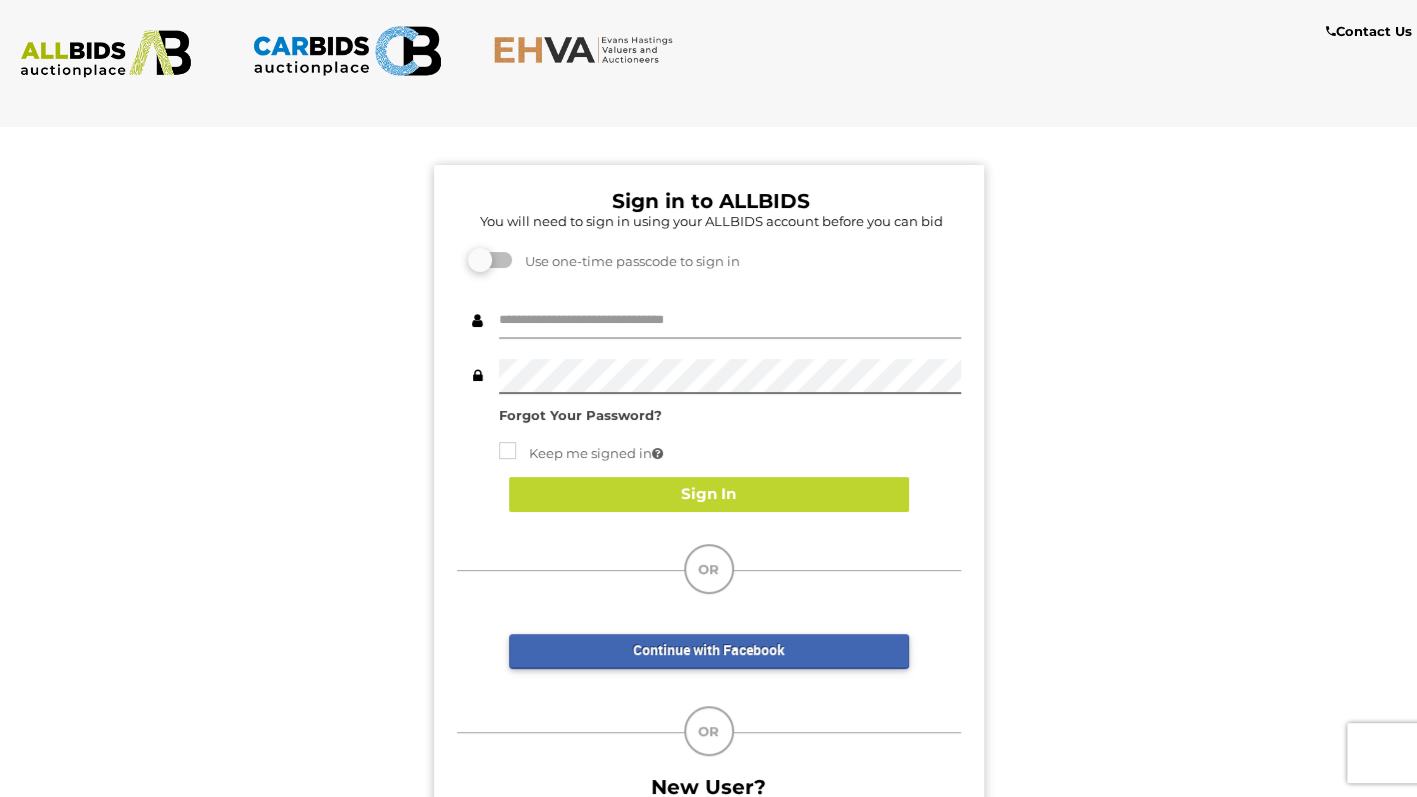type on "**********" 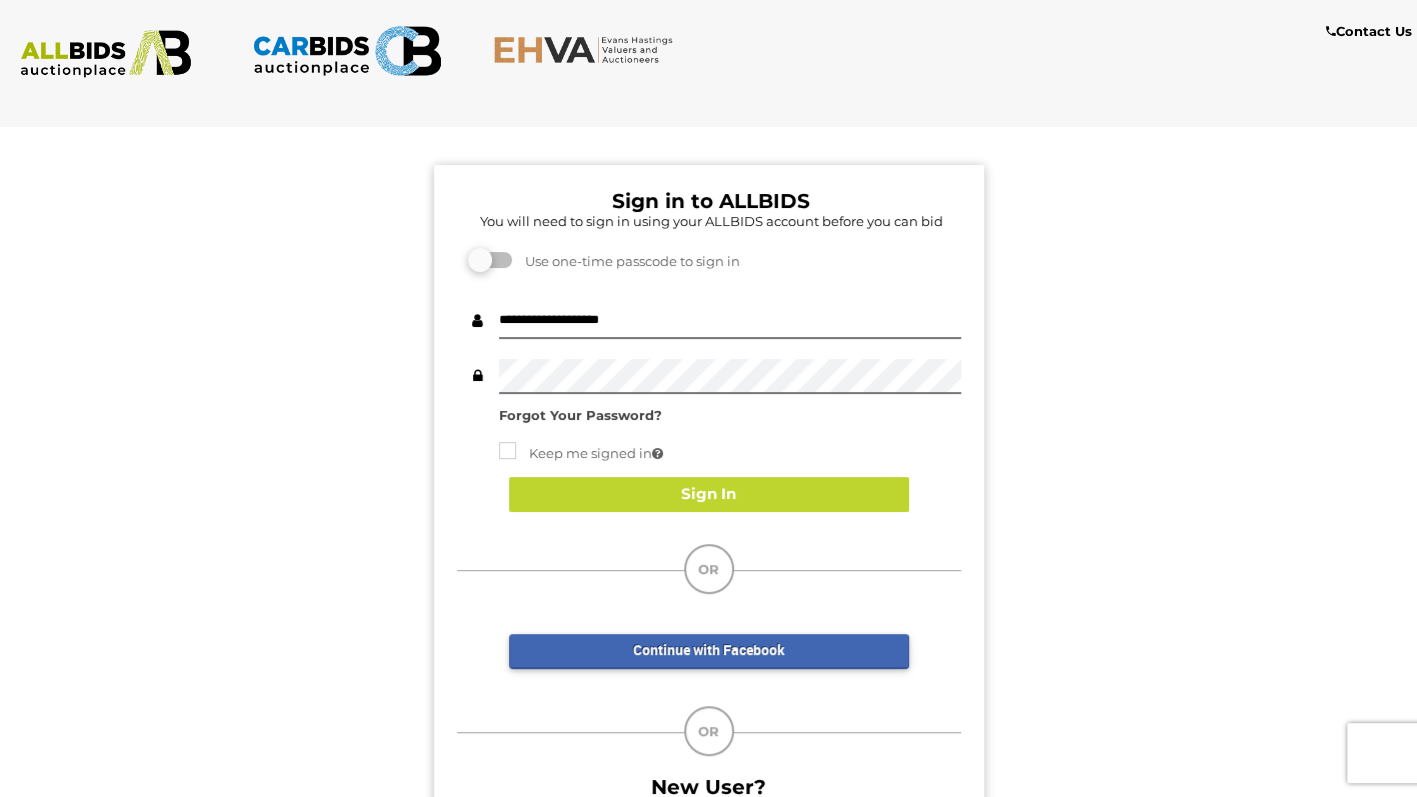 click on "Sign In" at bounding box center (709, 494) 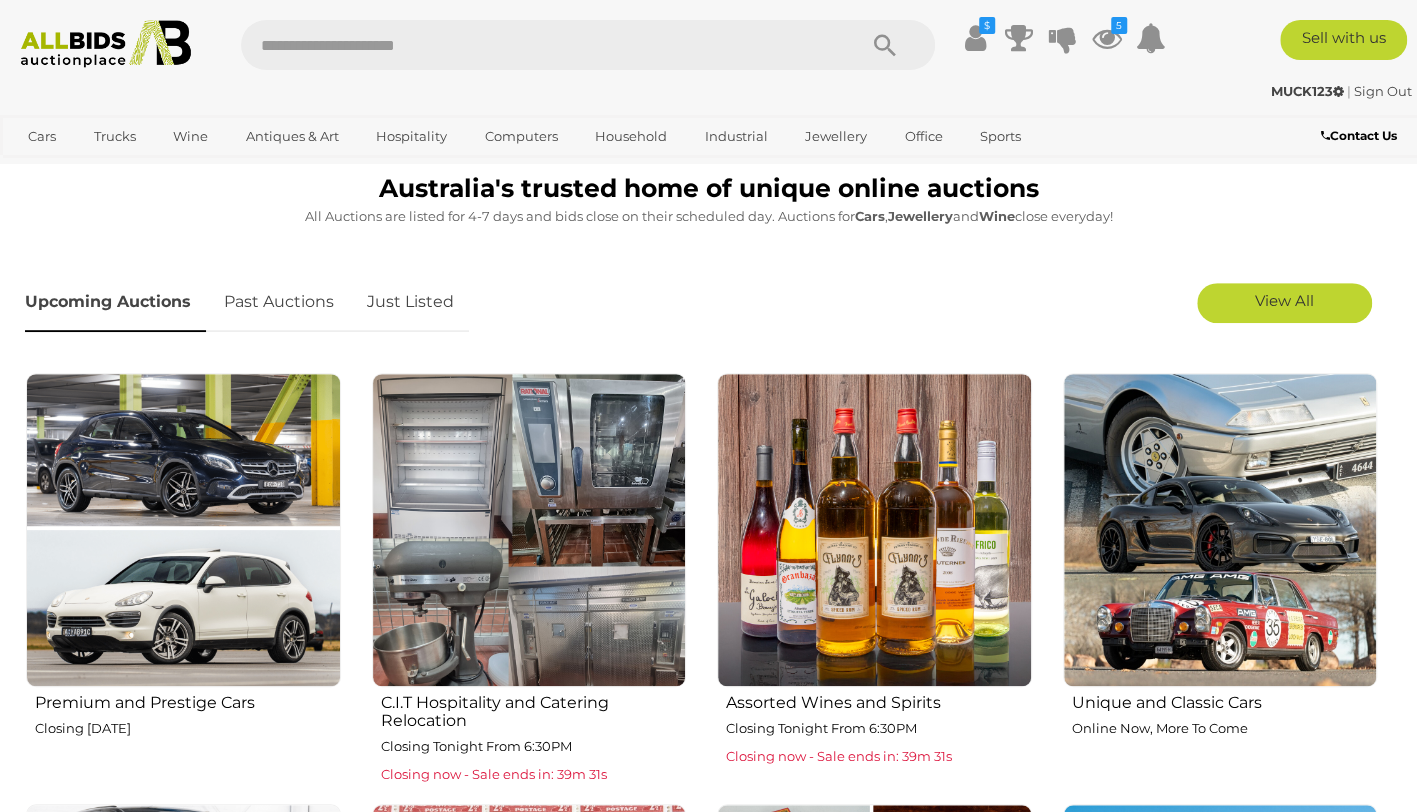 scroll, scrollTop: 513, scrollLeft: 0, axis: vertical 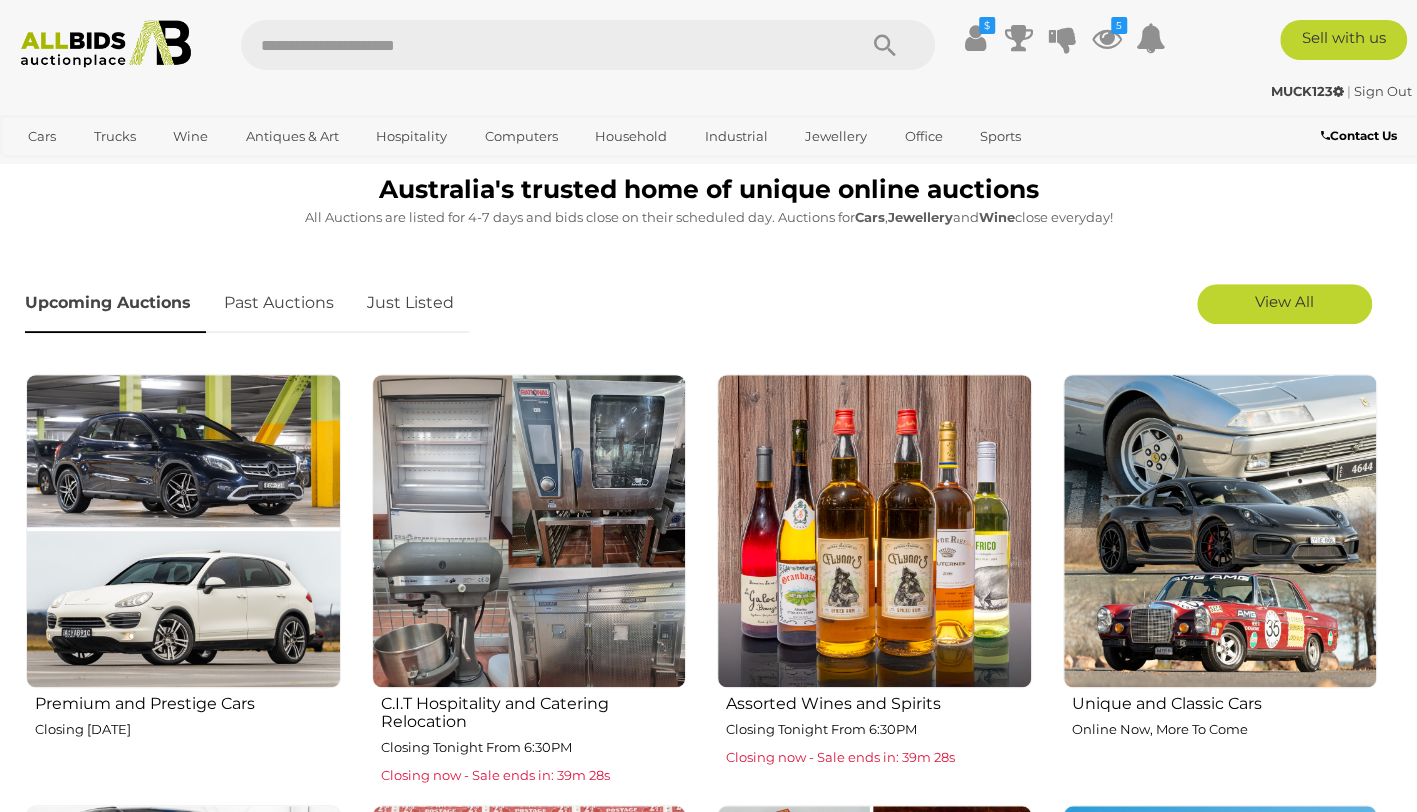 click on "Just Listed" at bounding box center (410, 303) 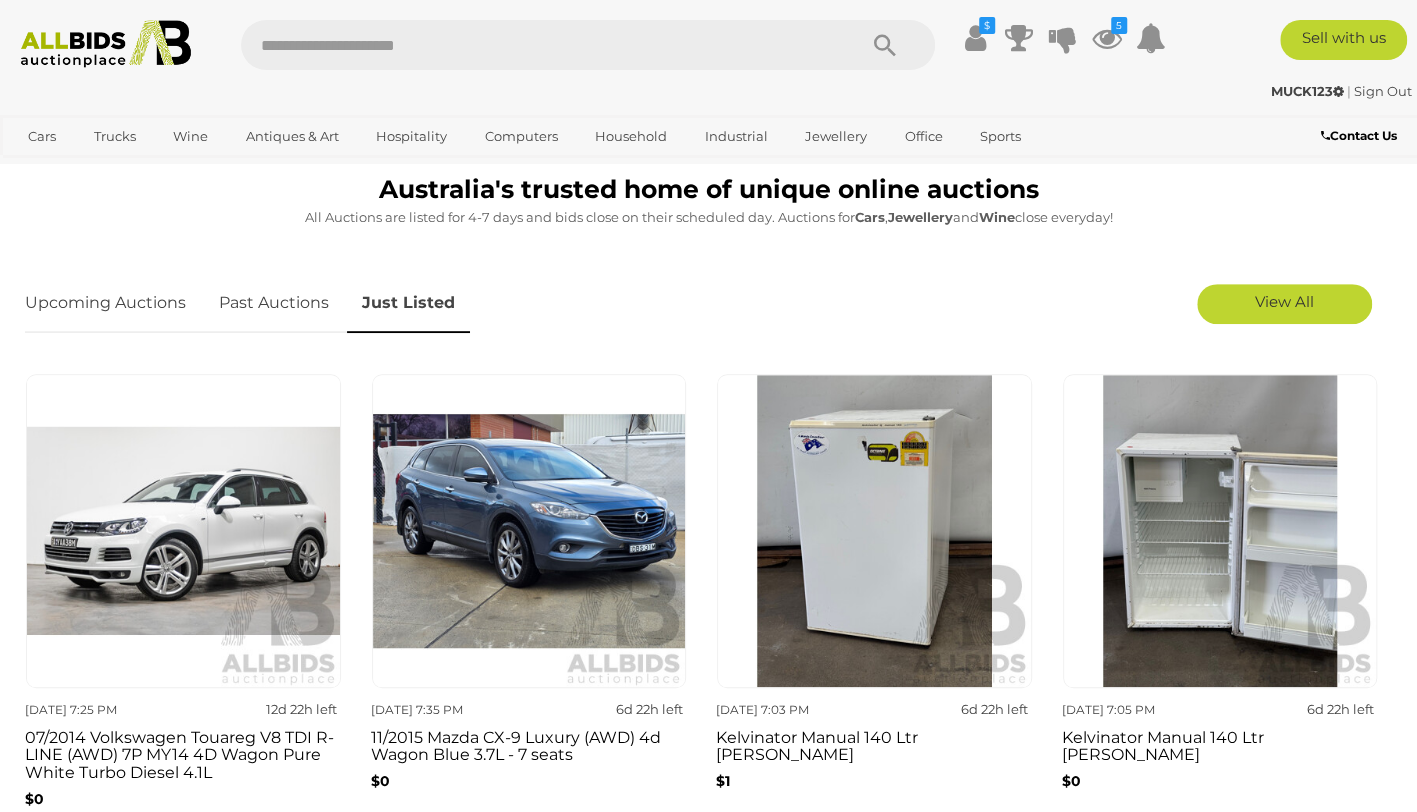 click on "View All" at bounding box center [1284, 301] 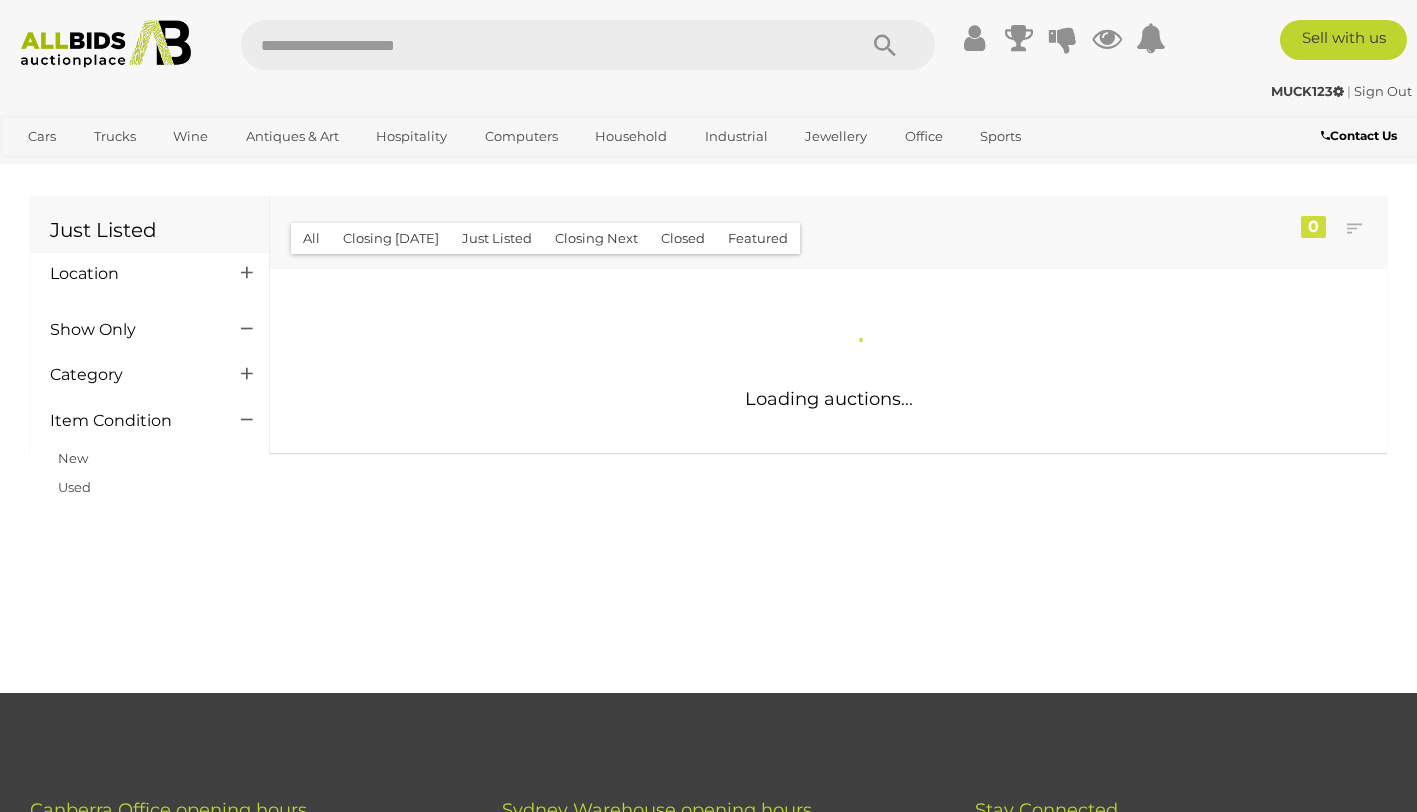 scroll, scrollTop: 0, scrollLeft: 0, axis: both 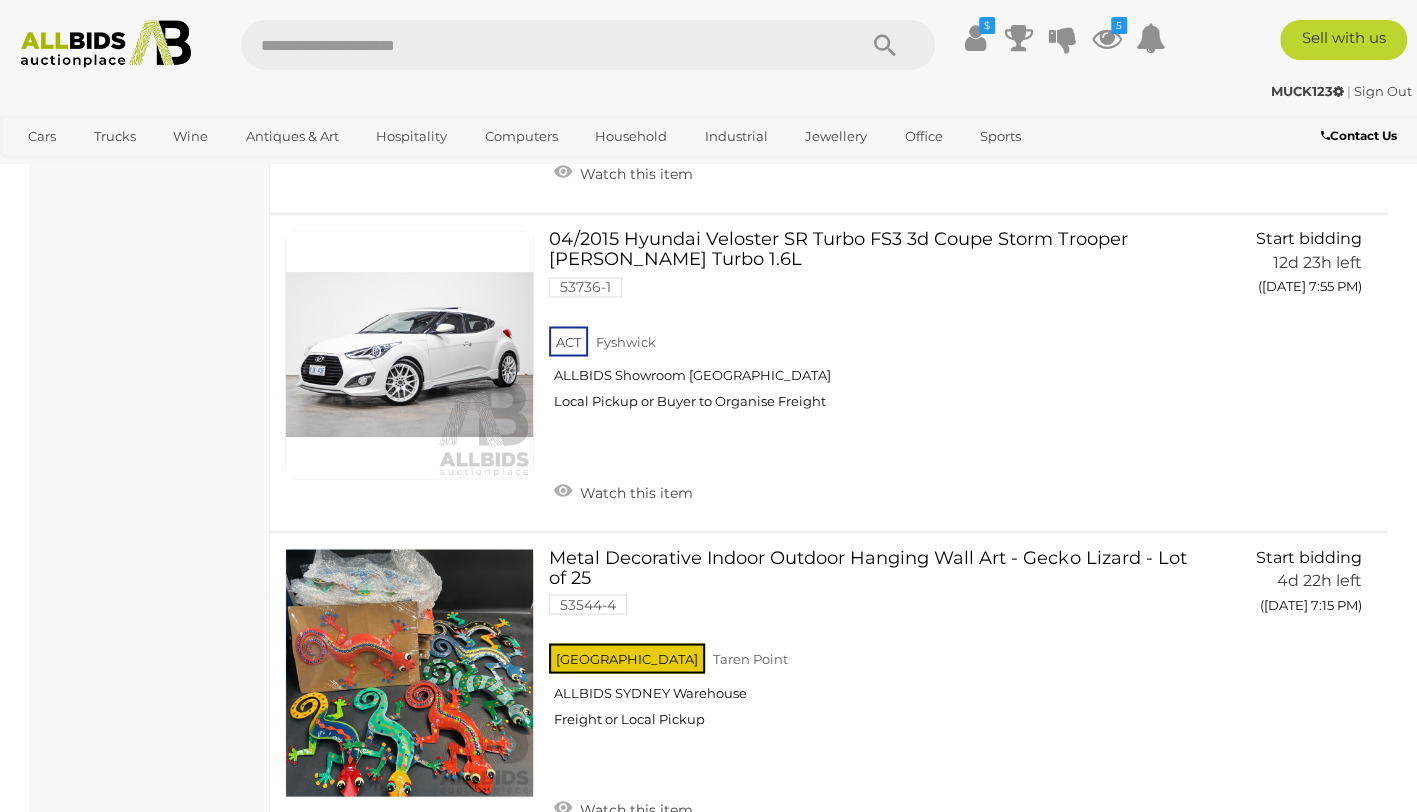 click at bounding box center (409, 354) 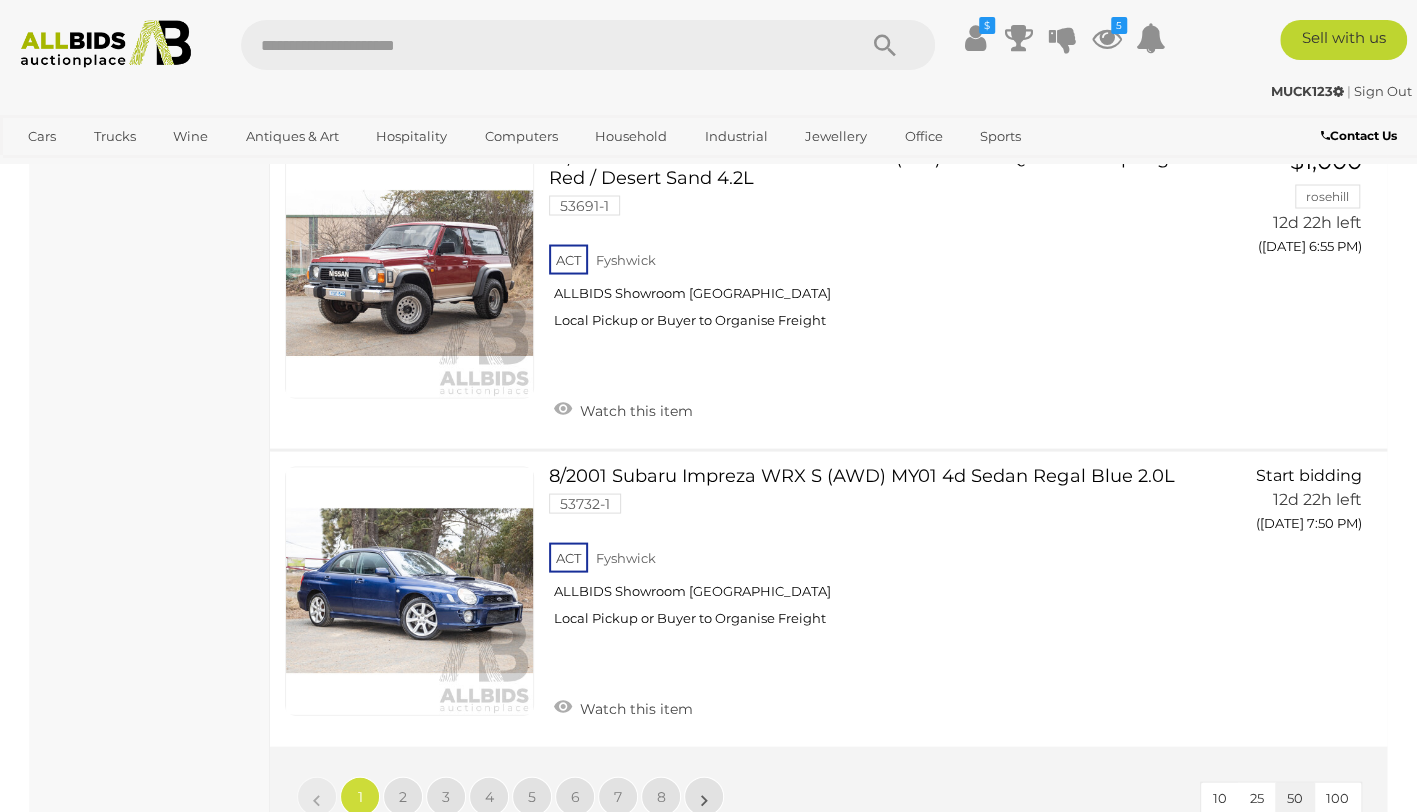 scroll, scrollTop: 14750, scrollLeft: 0, axis: vertical 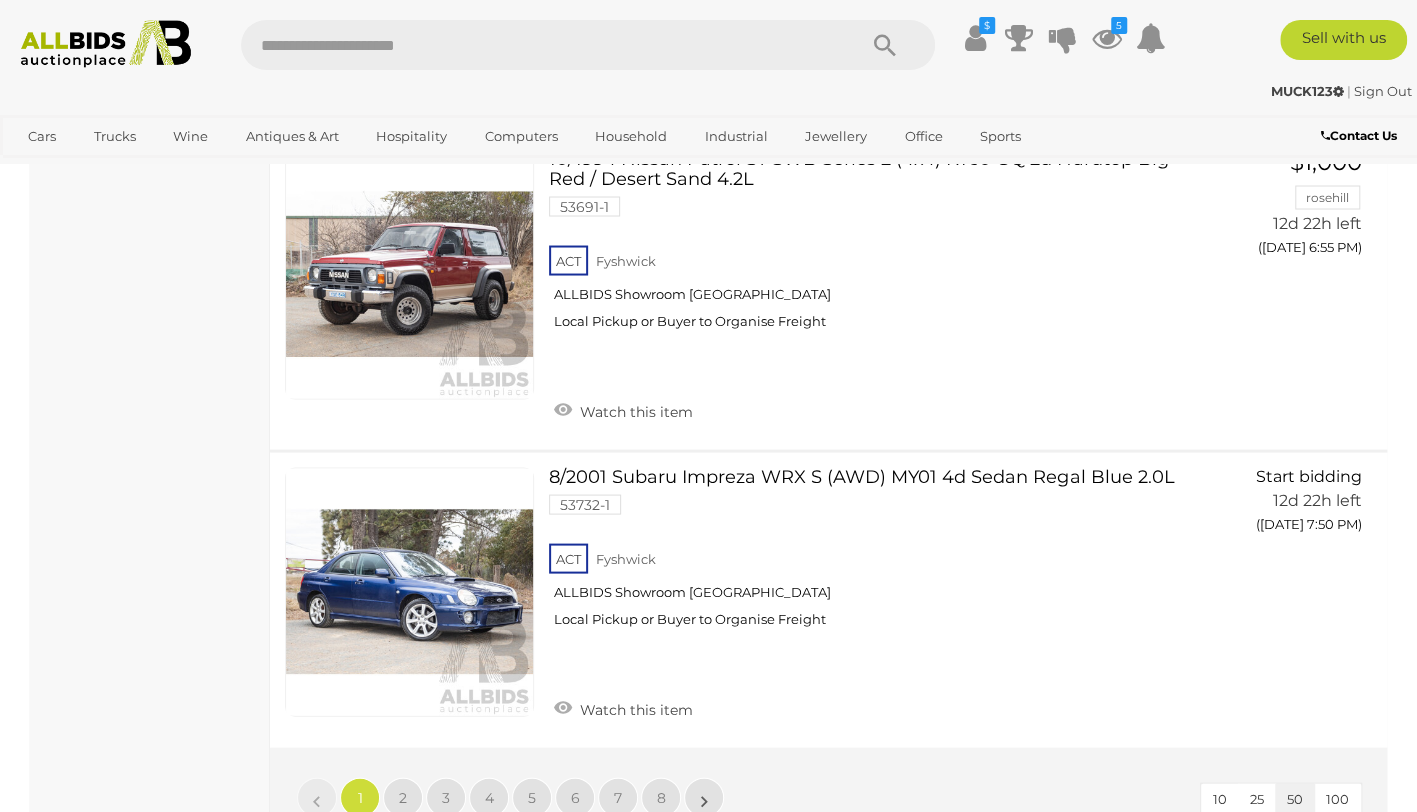 click at bounding box center (409, 273) 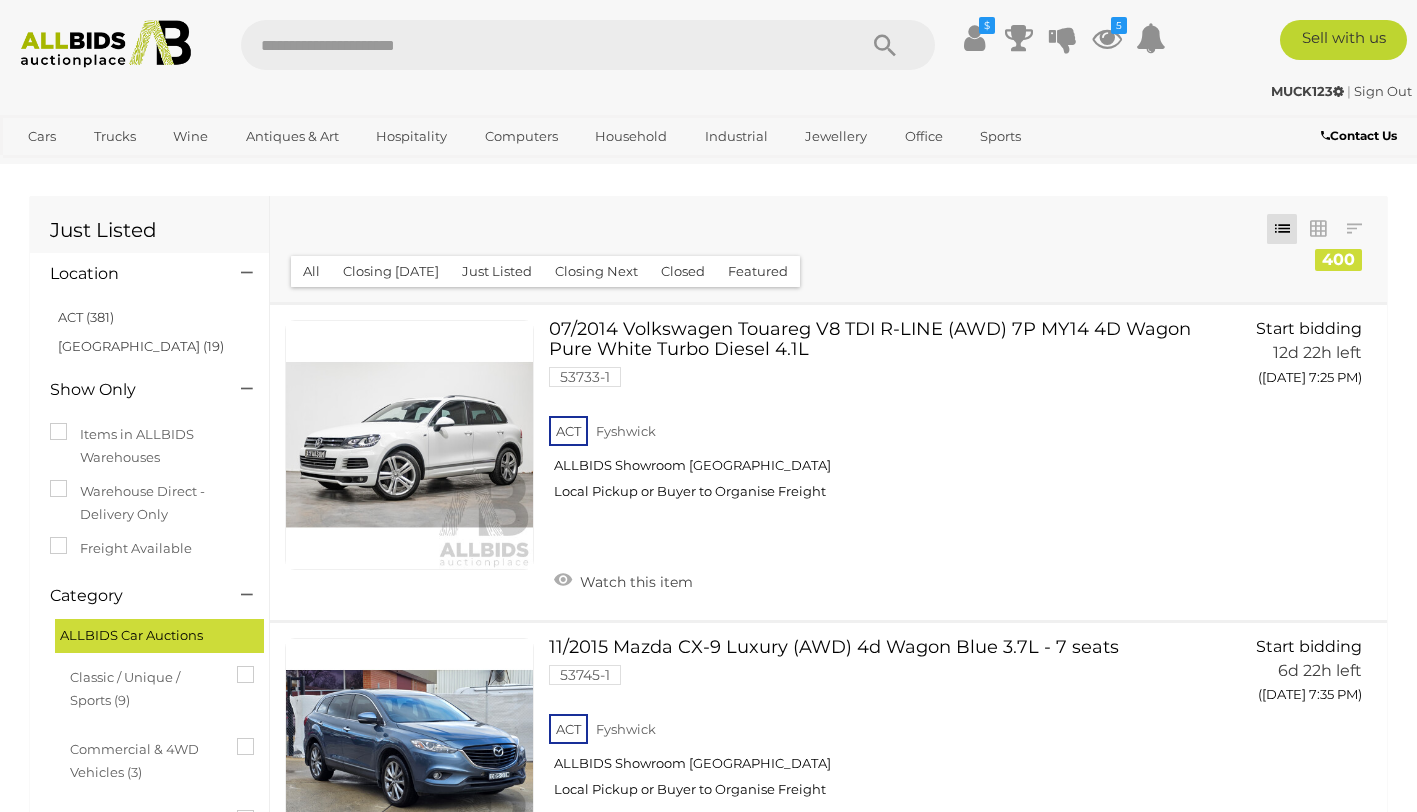 scroll, scrollTop: 14750, scrollLeft: 0, axis: vertical 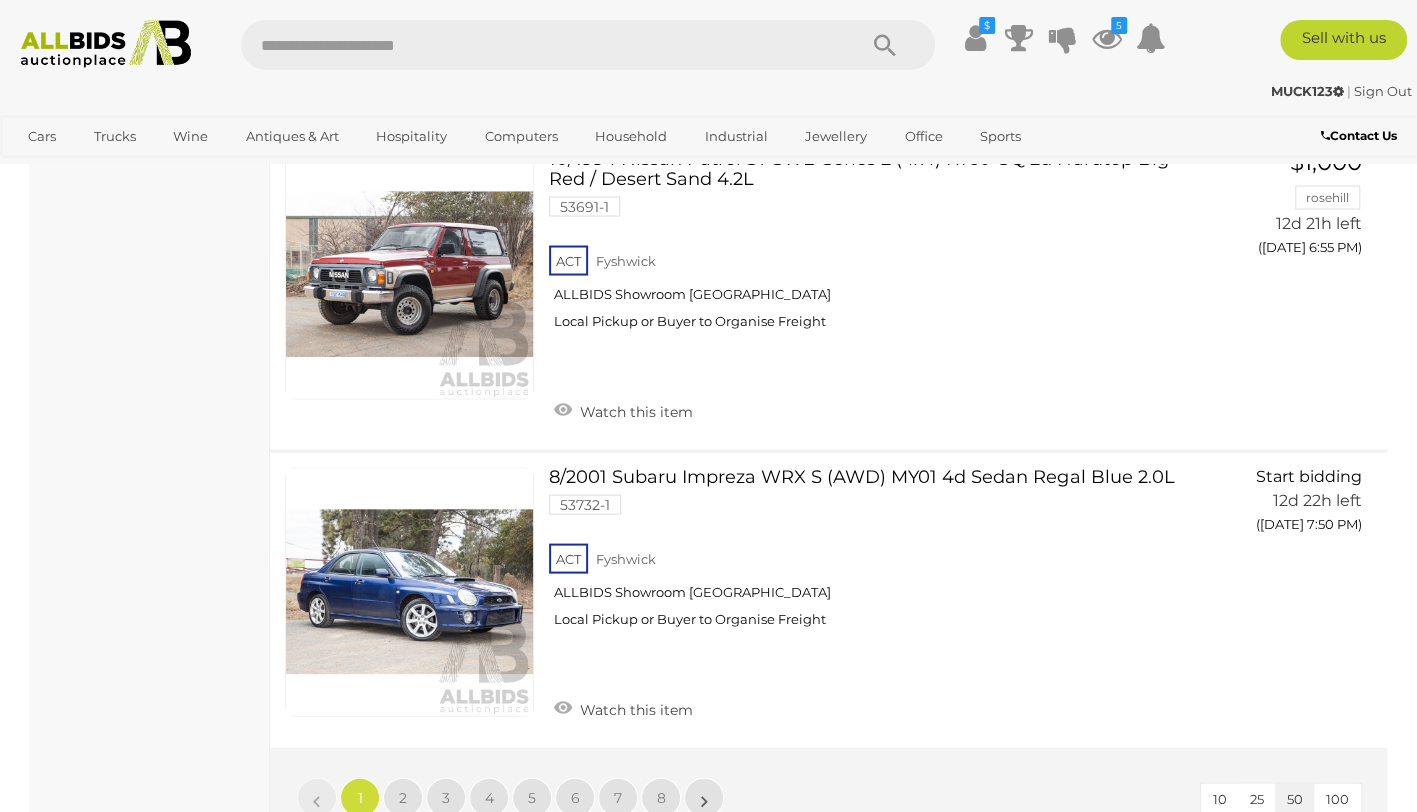 click on "100" at bounding box center [1337, 798] 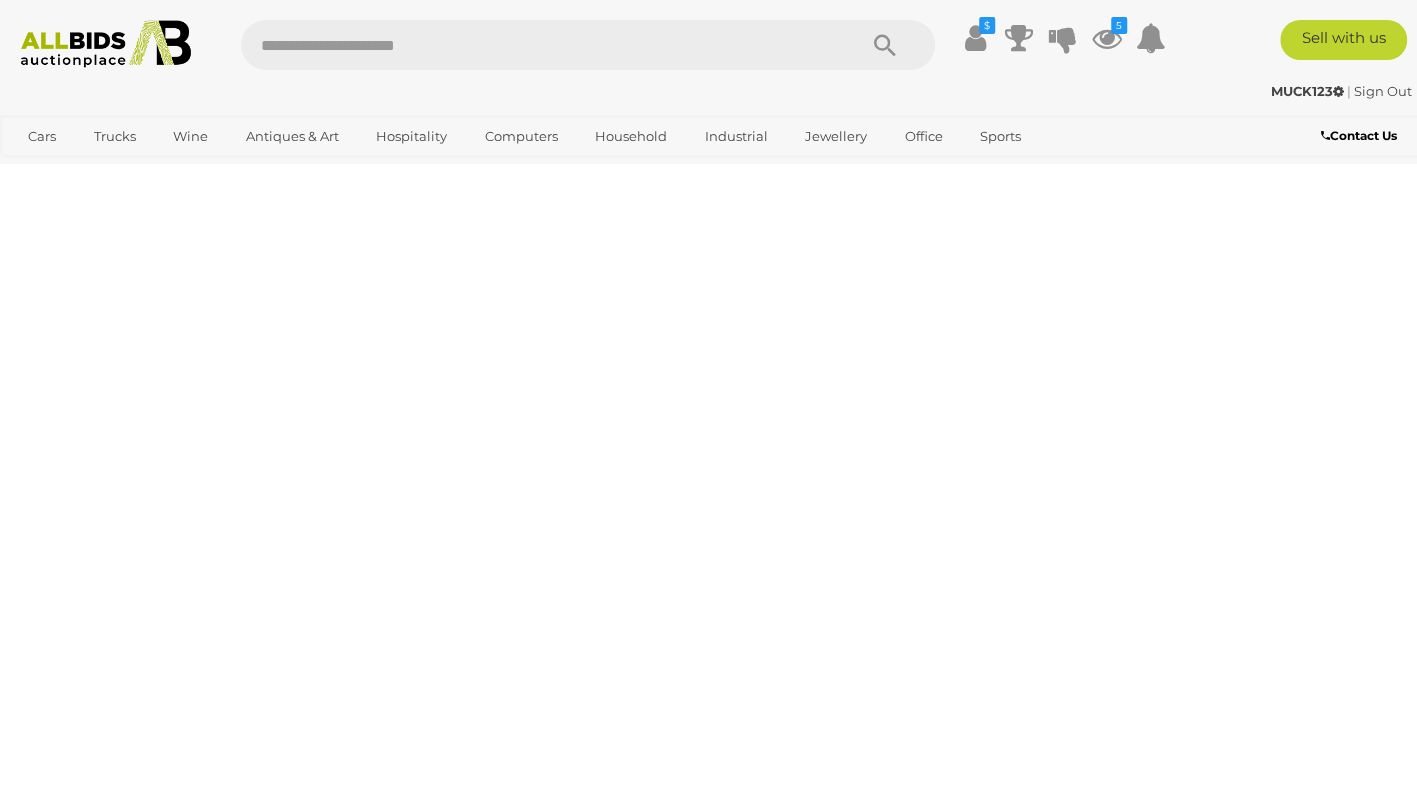 scroll, scrollTop: 0, scrollLeft: 0, axis: both 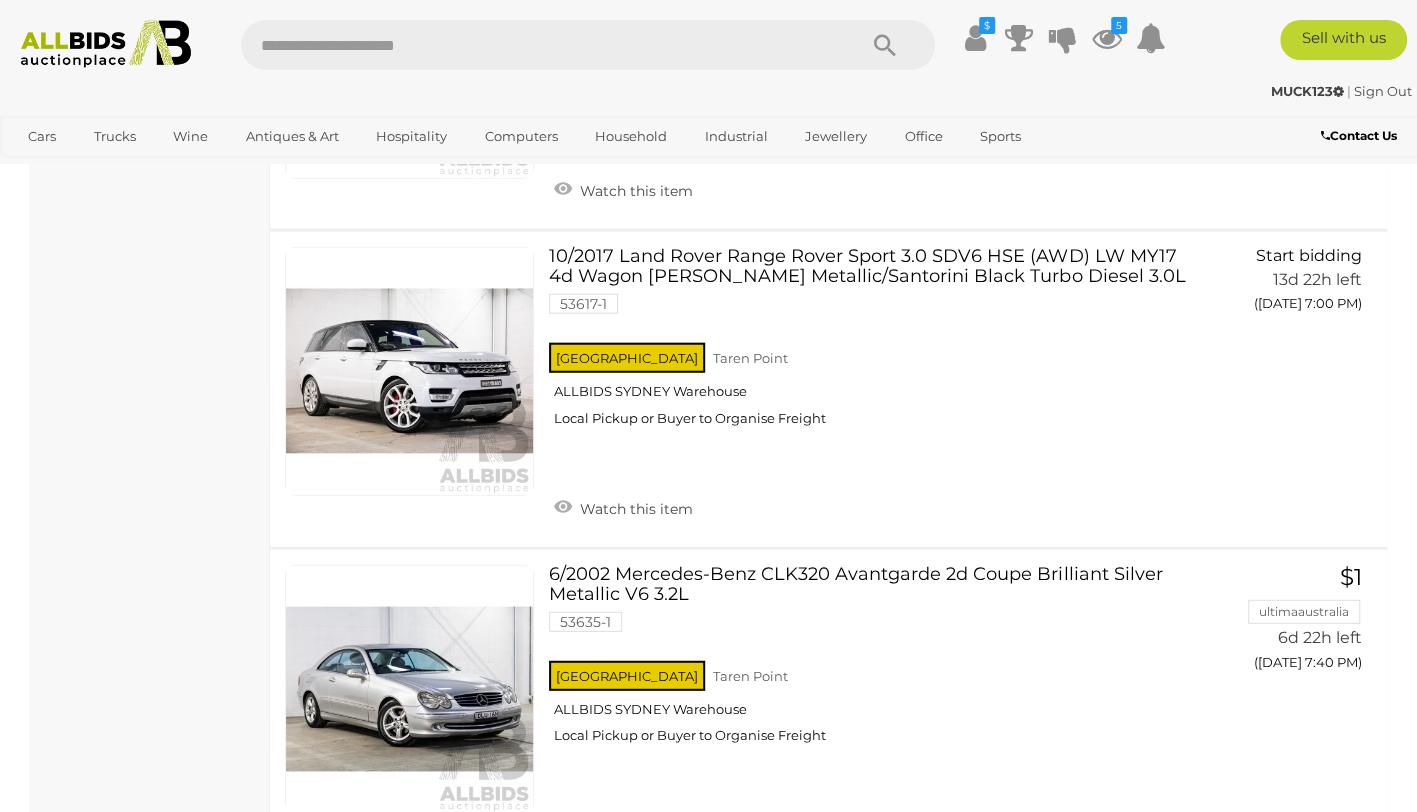 click on "6/2002 Mercedes-Benz CLK320 Avantgarde 2d Coupe Brilliant Silver Metallic V6 3.2L
53635-1
NSW" at bounding box center (875, 662) 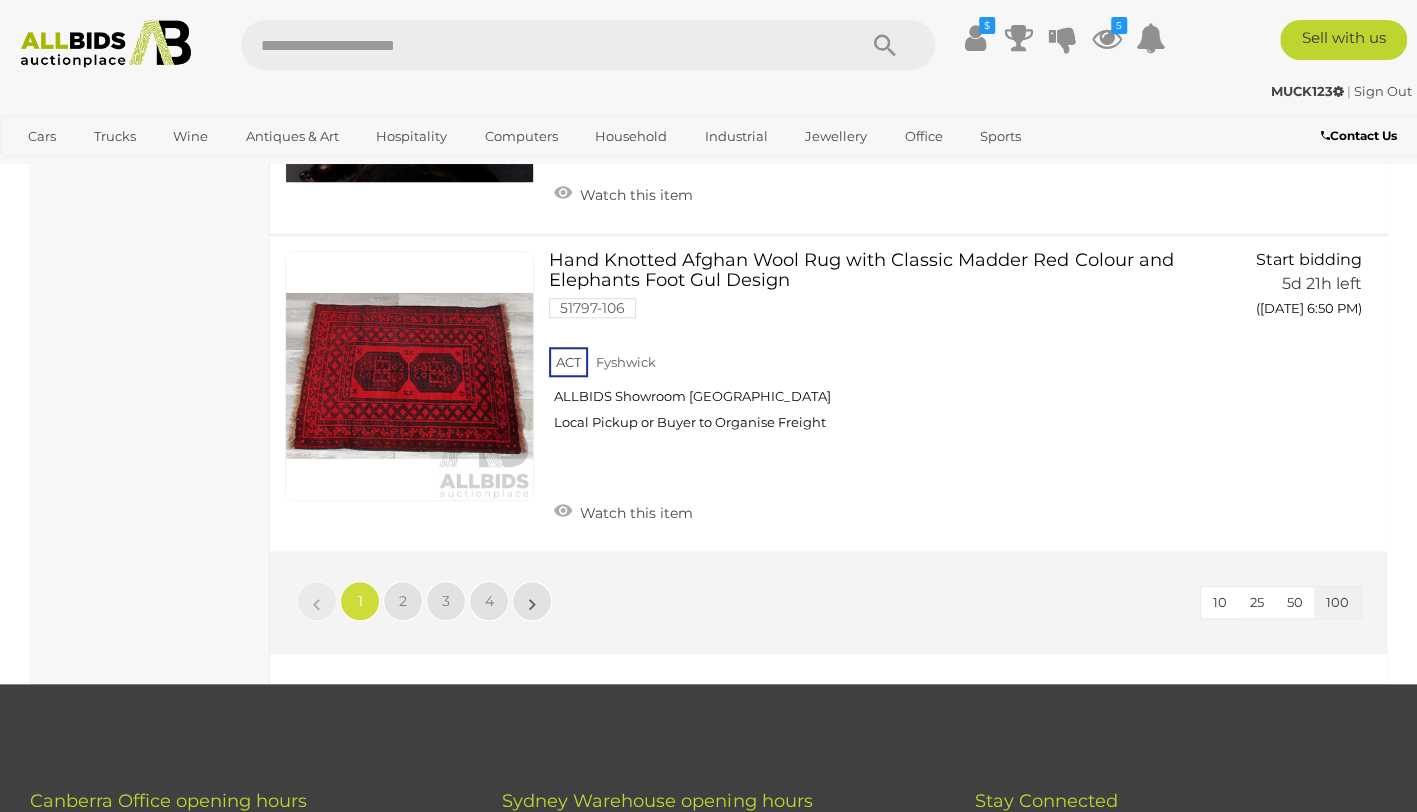 scroll, scrollTop: 30578, scrollLeft: 0, axis: vertical 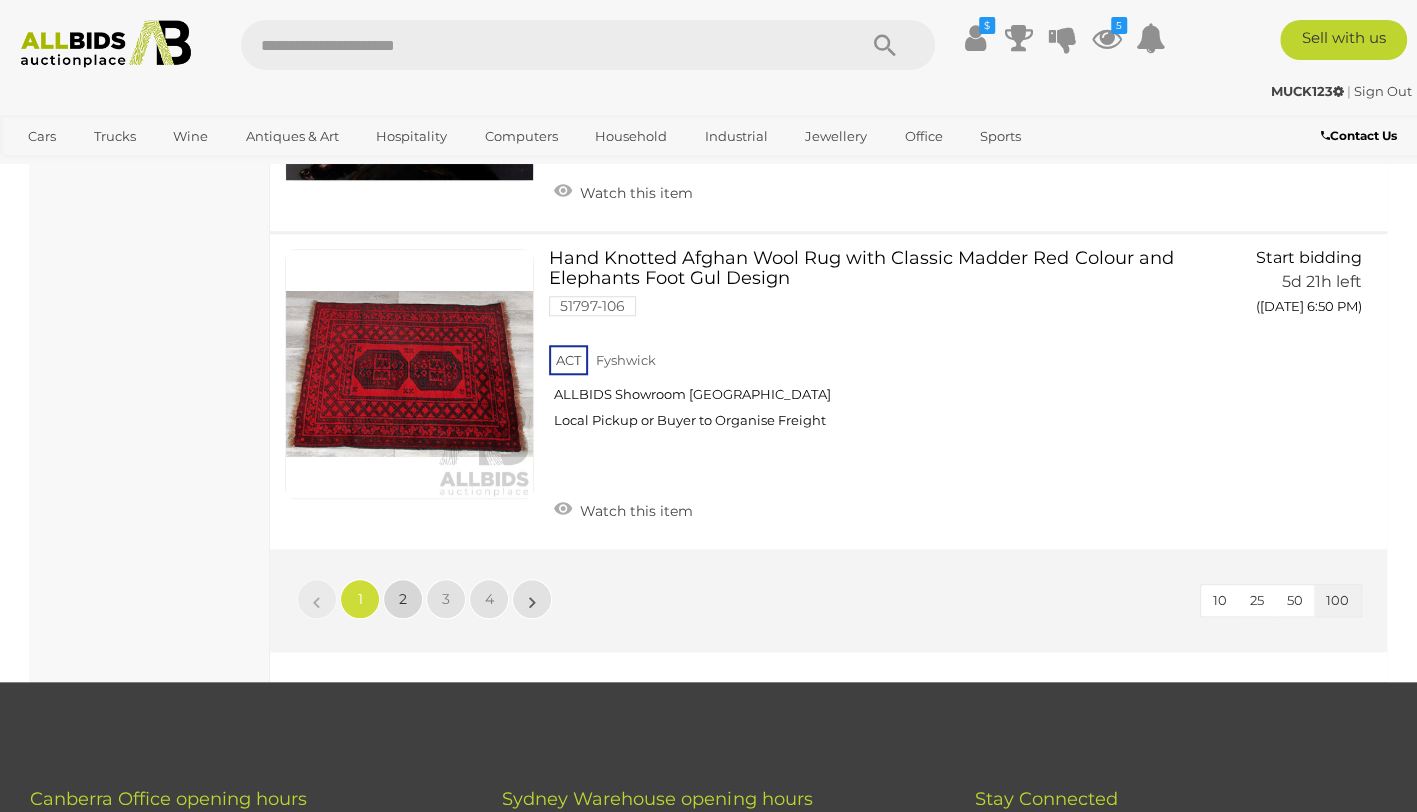 click on "2" at bounding box center [403, 599] 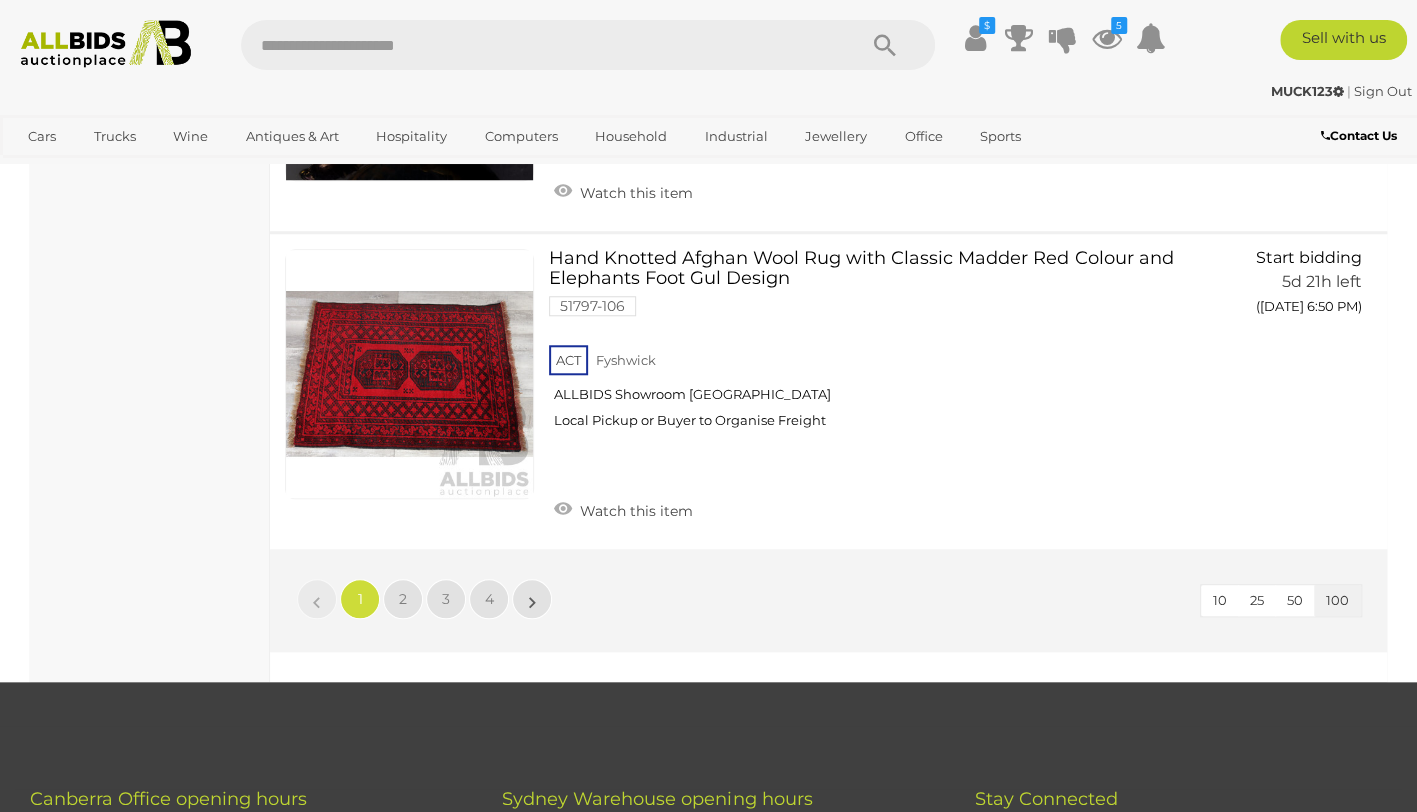 scroll, scrollTop: 0, scrollLeft: 0, axis: both 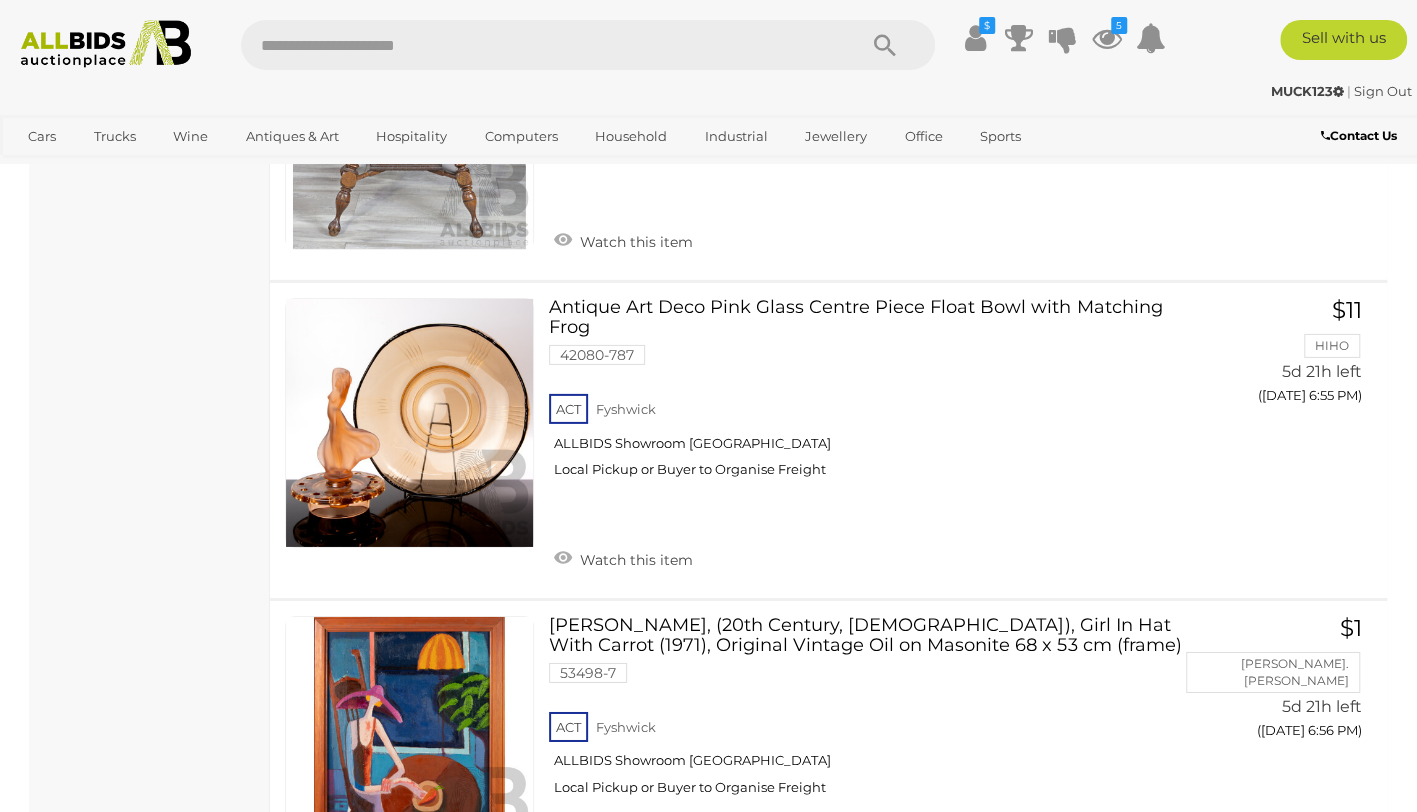 click on "Watch this item" at bounding box center (634, 560) 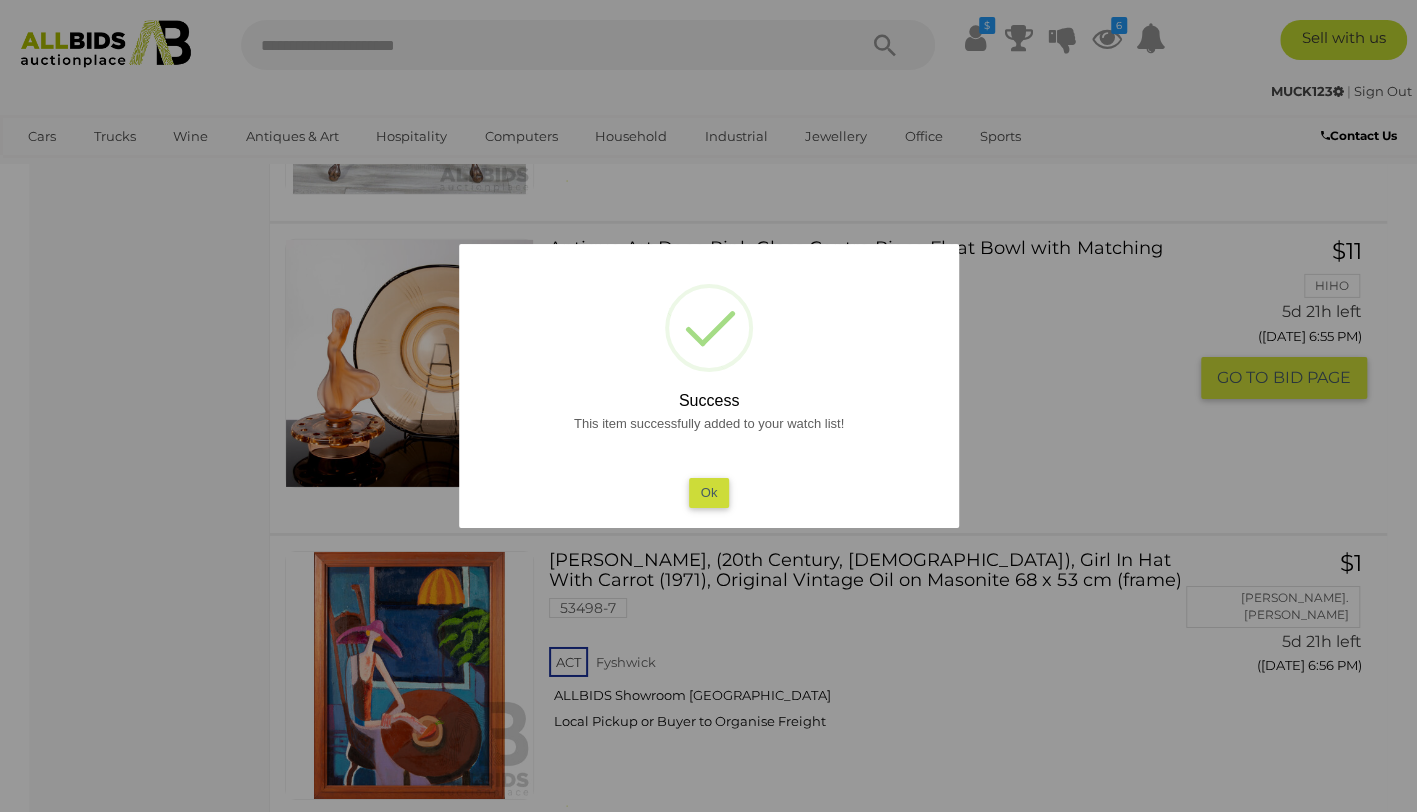 click on "Ok" at bounding box center (708, 492) 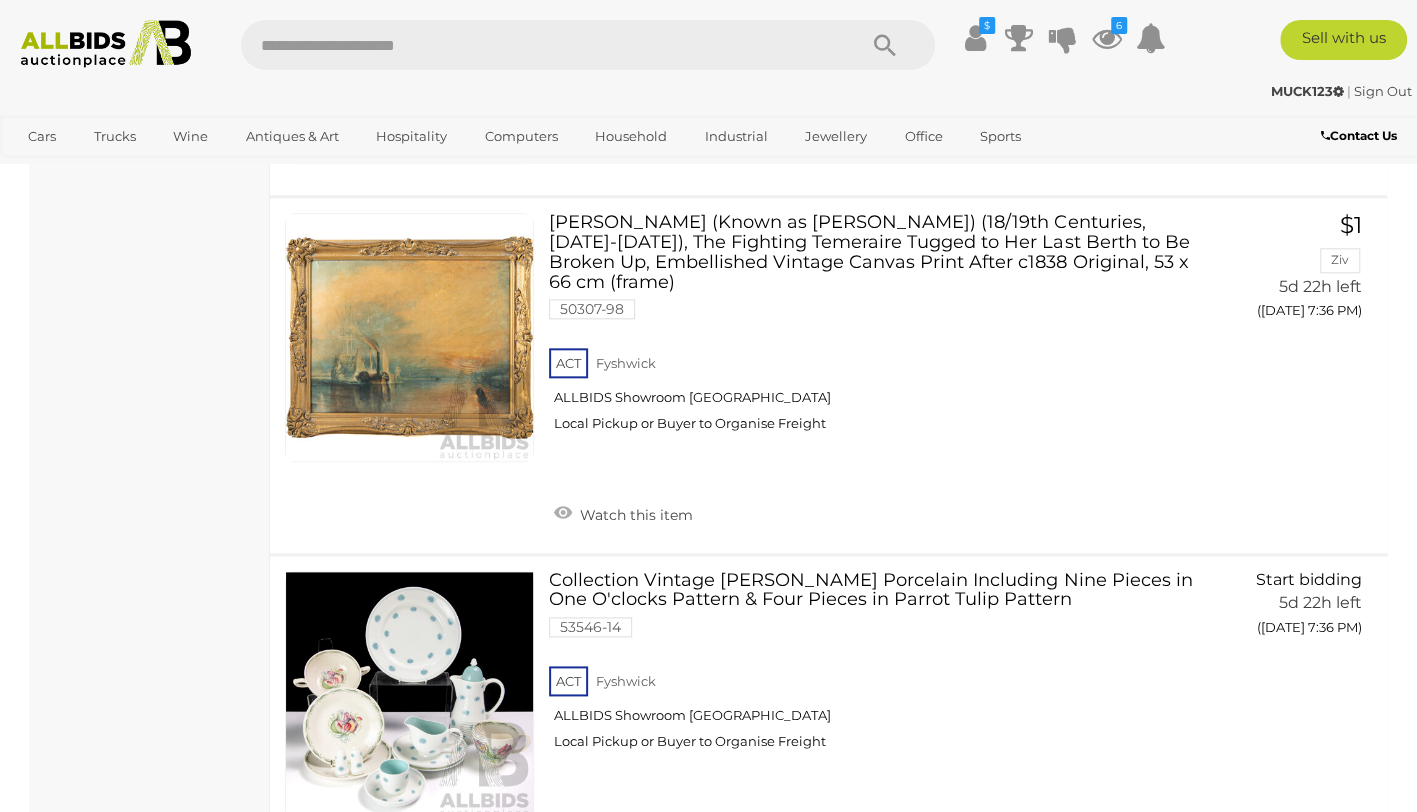 scroll, scrollTop: 30832, scrollLeft: 0, axis: vertical 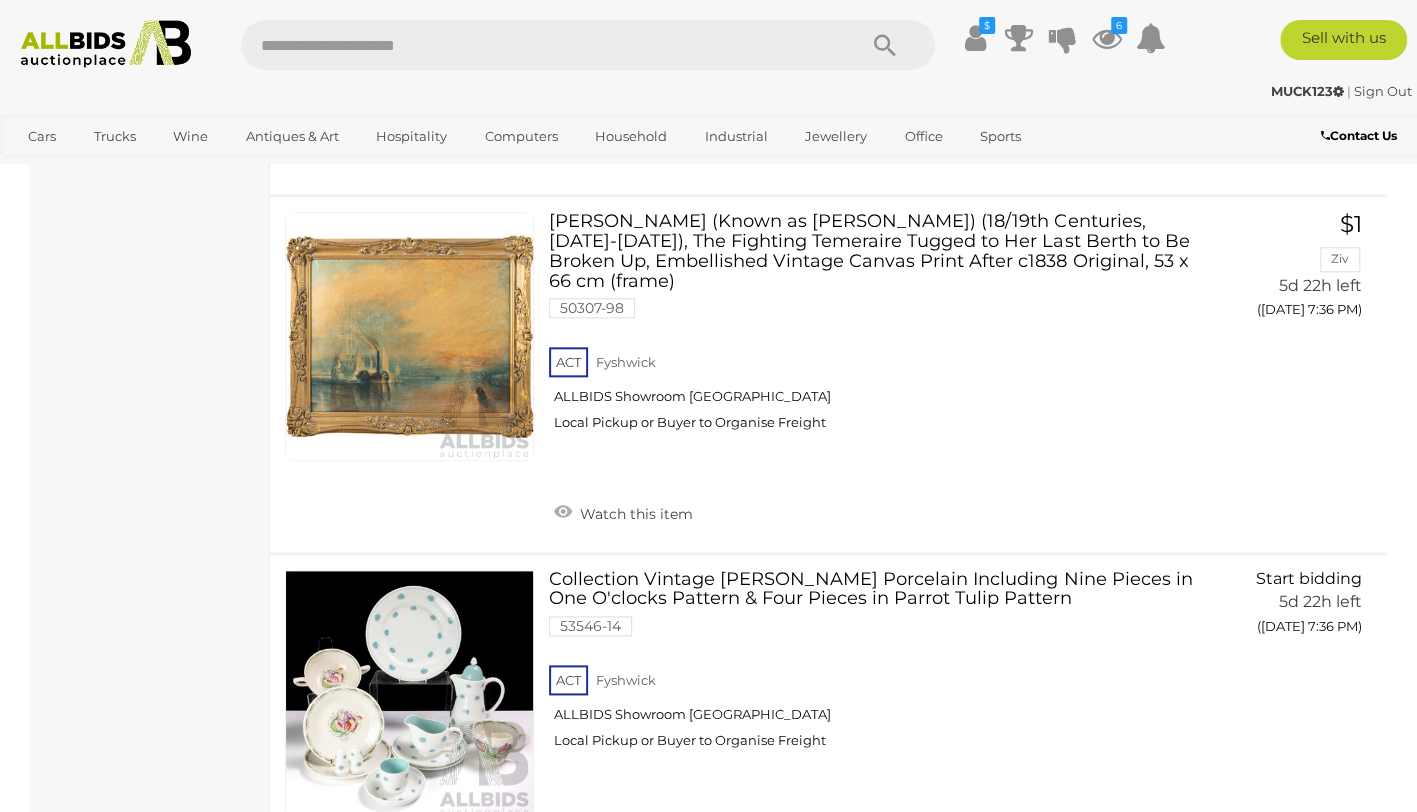 click on "3" at bounding box center [446, 919] 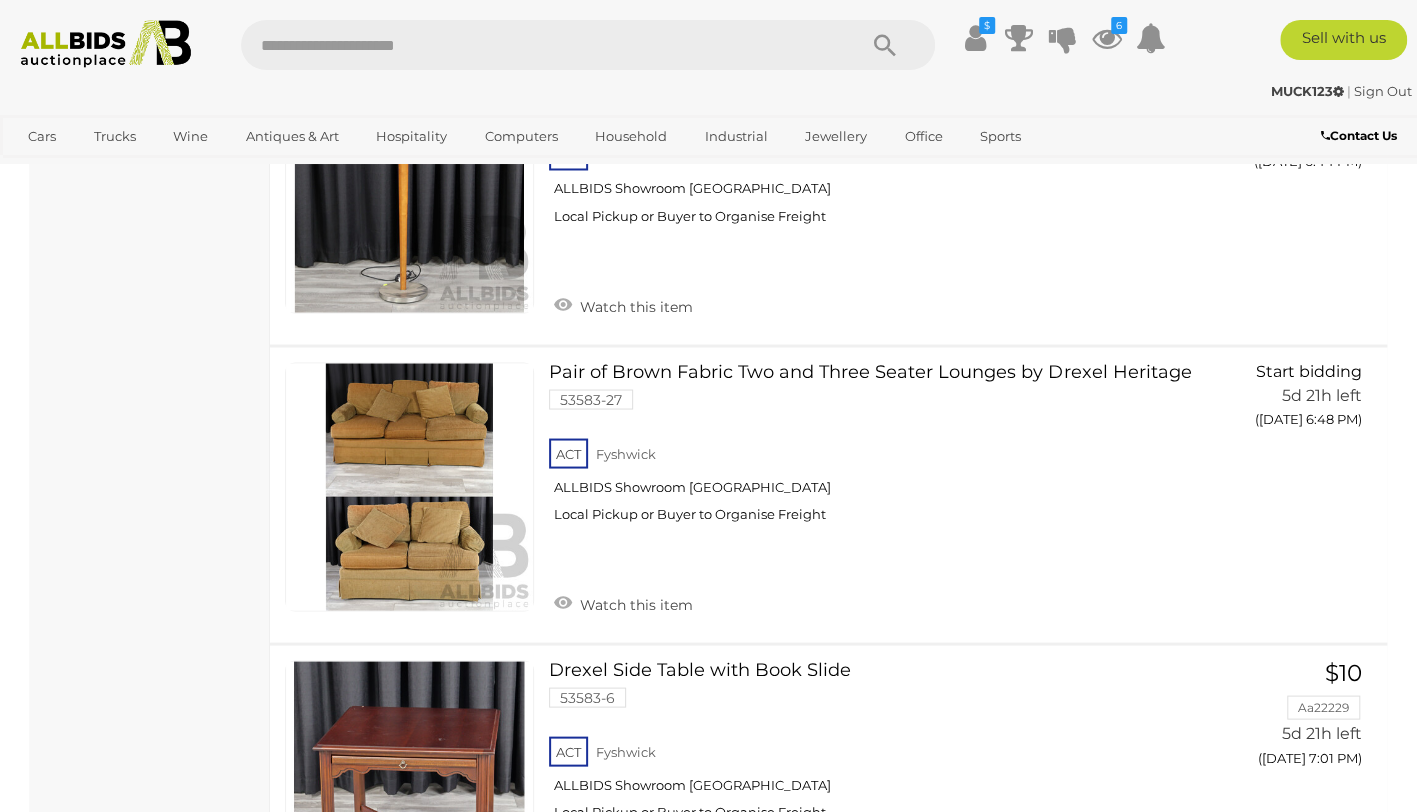 scroll, scrollTop: 14656, scrollLeft: 0, axis: vertical 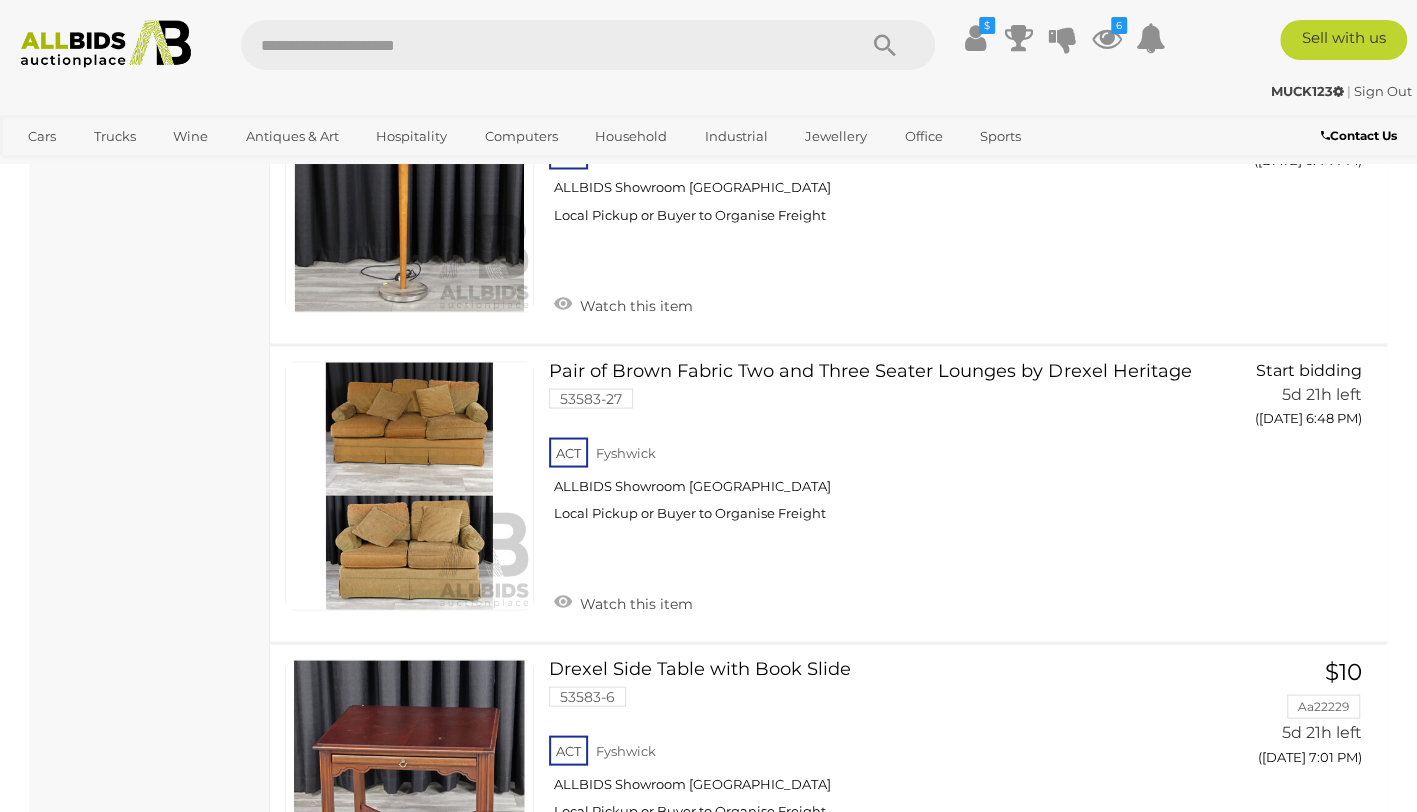 click on "6" at bounding box center [1119, 25] 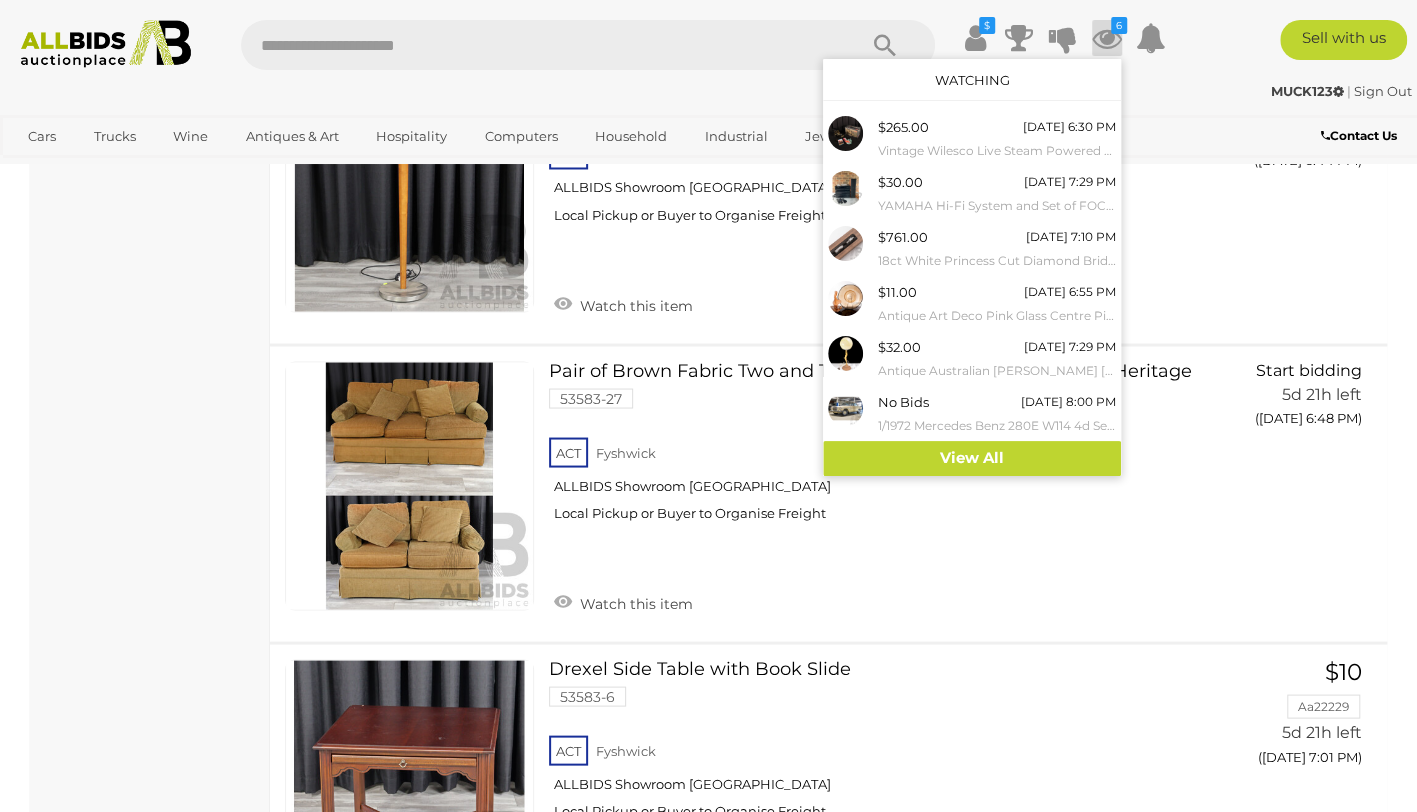 click on "View All" at bounding box center (972, 458) 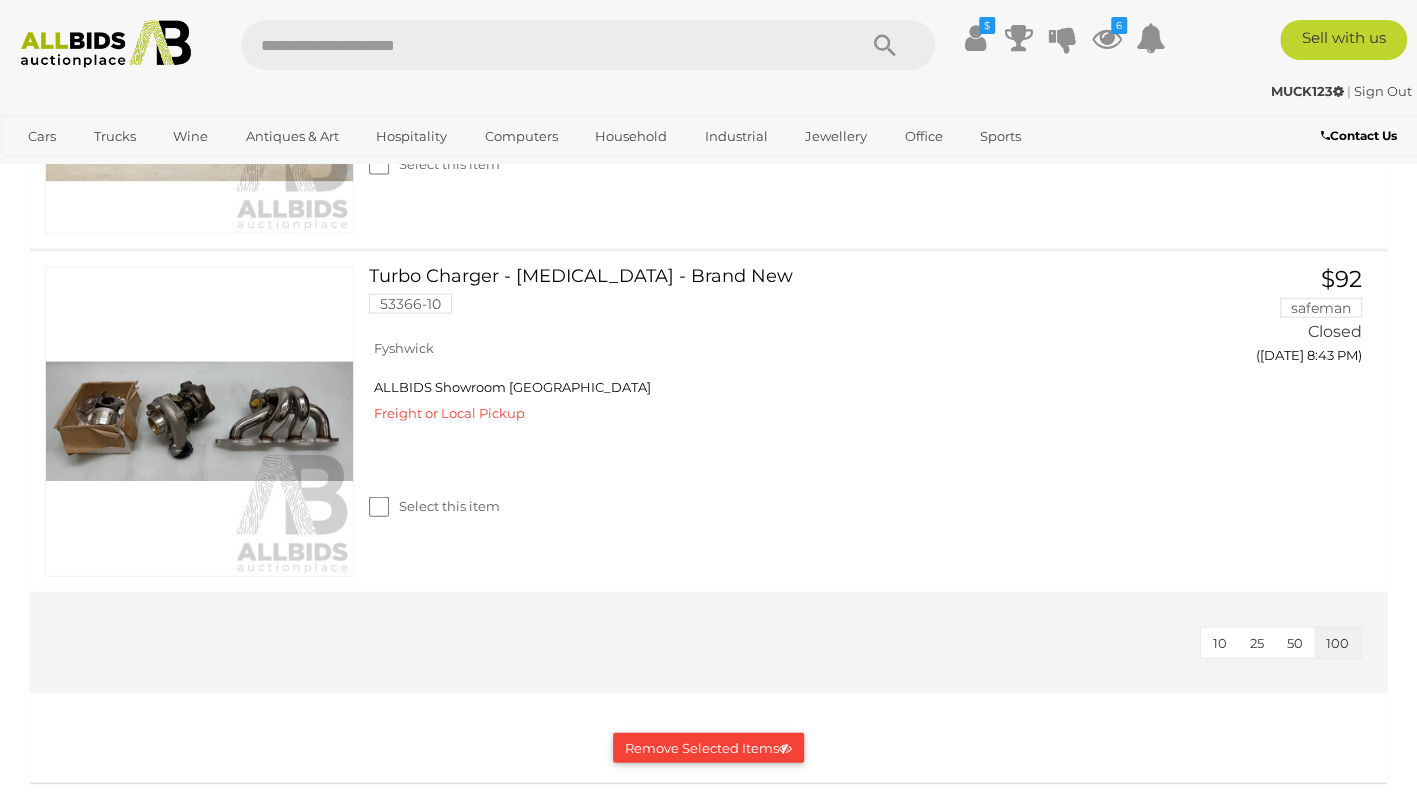 scroll, scrollTop: 2384, scrollLeft: 0, axis: vertical 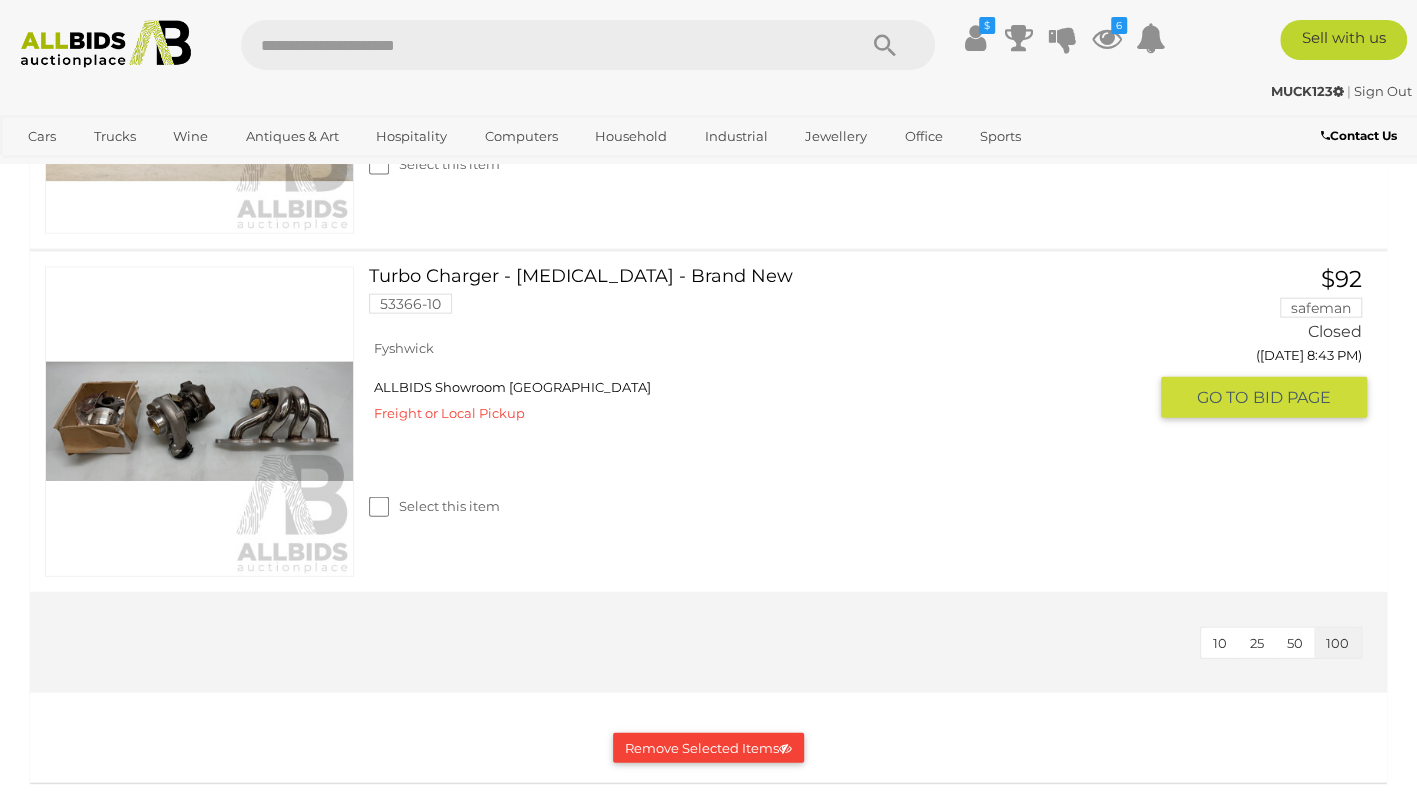 click on "Remove Selected Items" at bounding box center [708, 748] 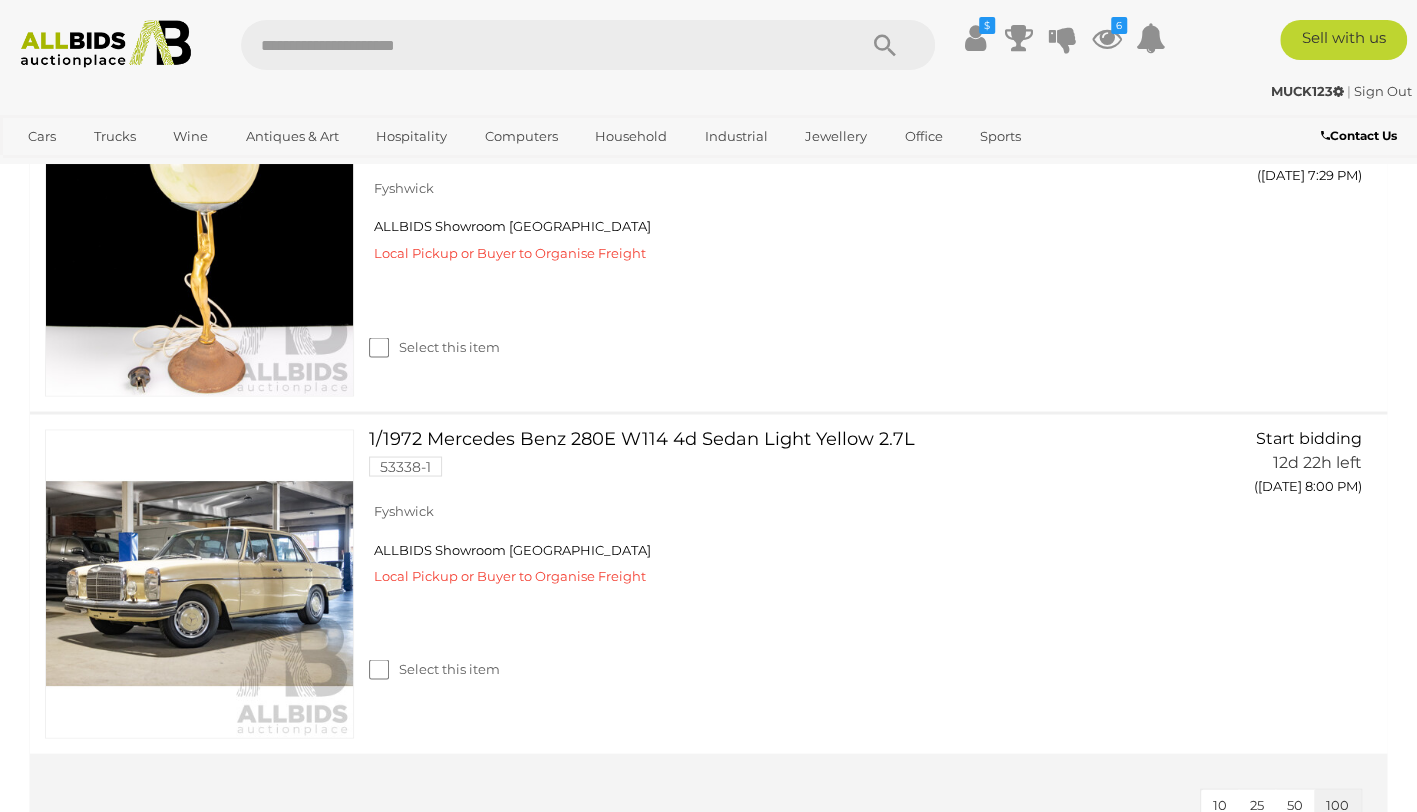 scroll, scrollTop: 1880, scrollLeft: 0, axis: vertical 